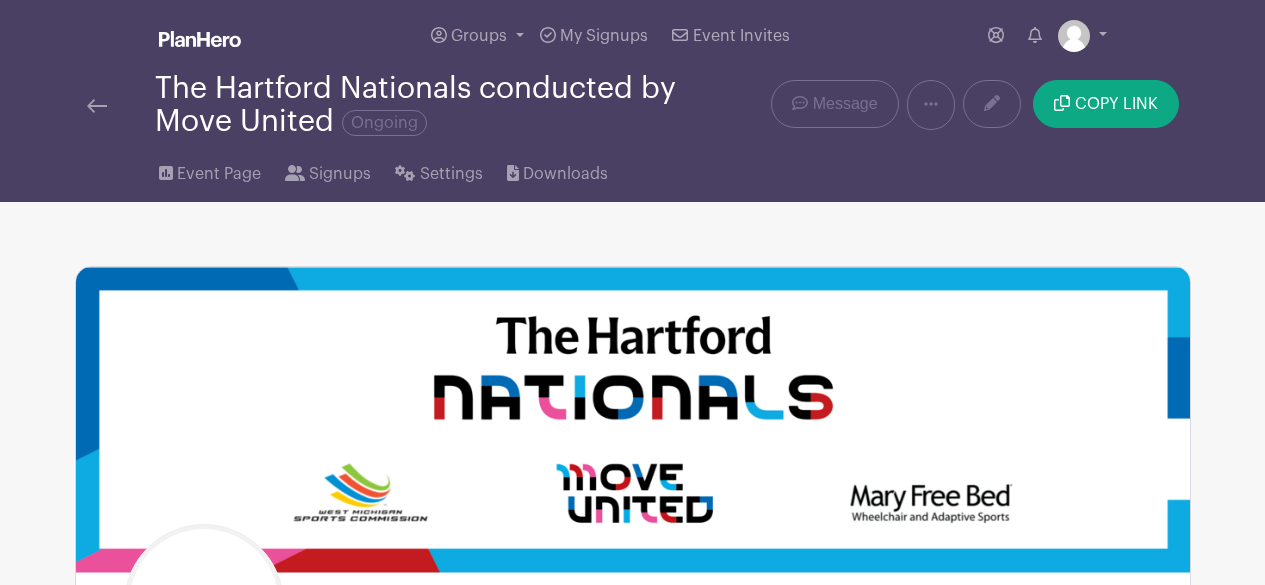 scroll, scrollTop: 597, scrollLeft: 0, axis: vertical 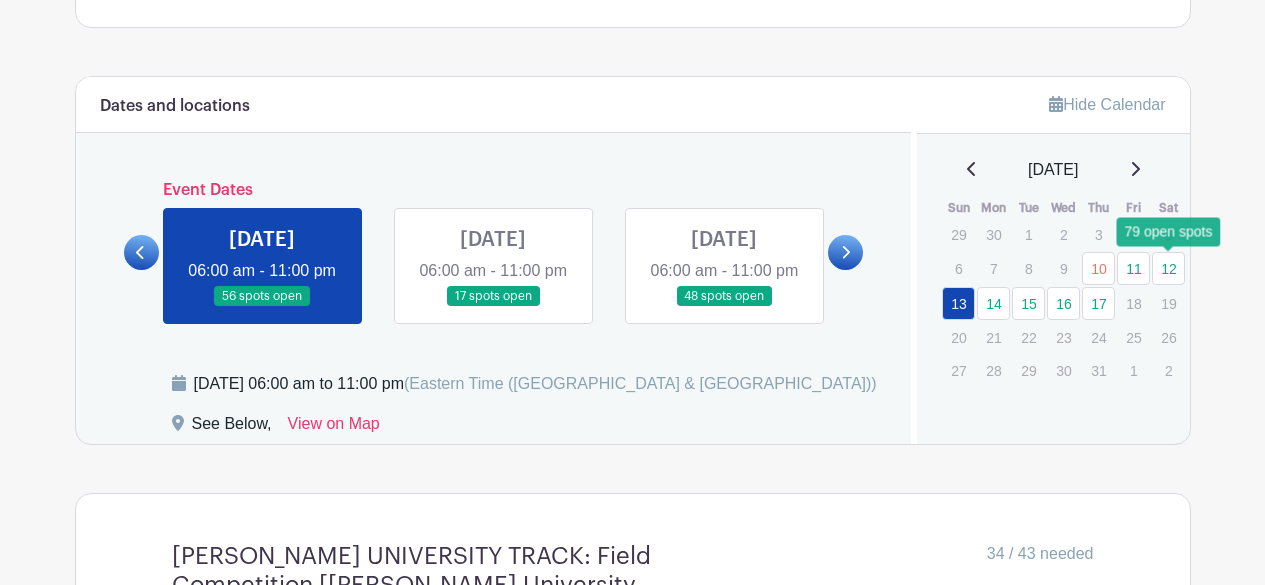 click on "12" at bounding box center (1168, 268) 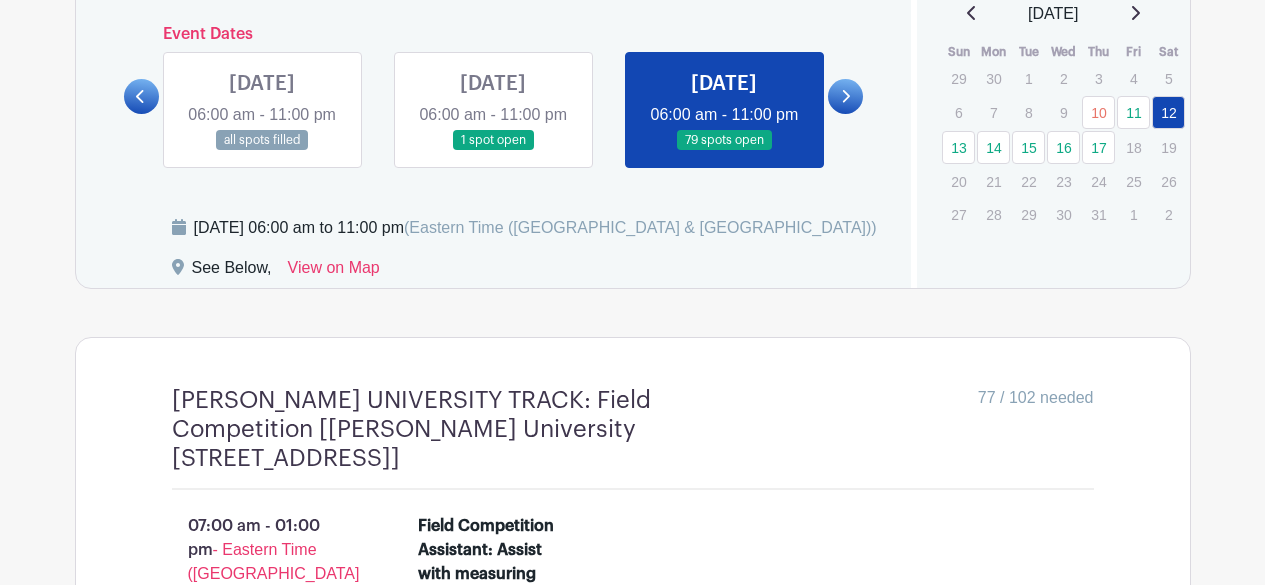 scroll, scrollTop: 1400, scrollLeft: 0, axis: vertical 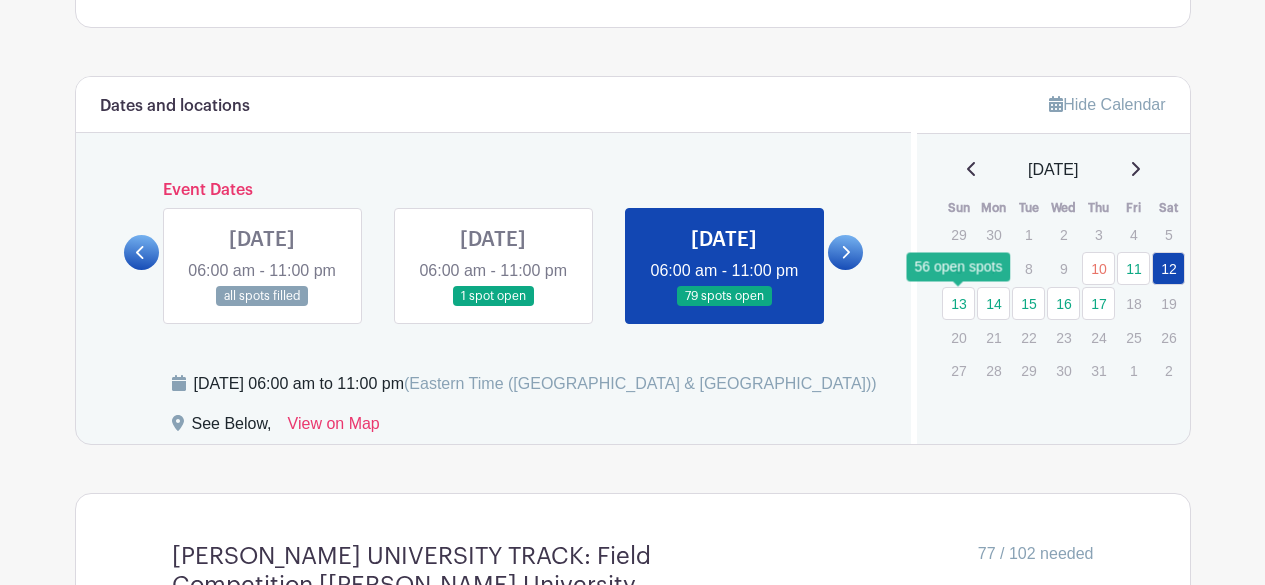 click on "13" at bounding box center [958, 303] 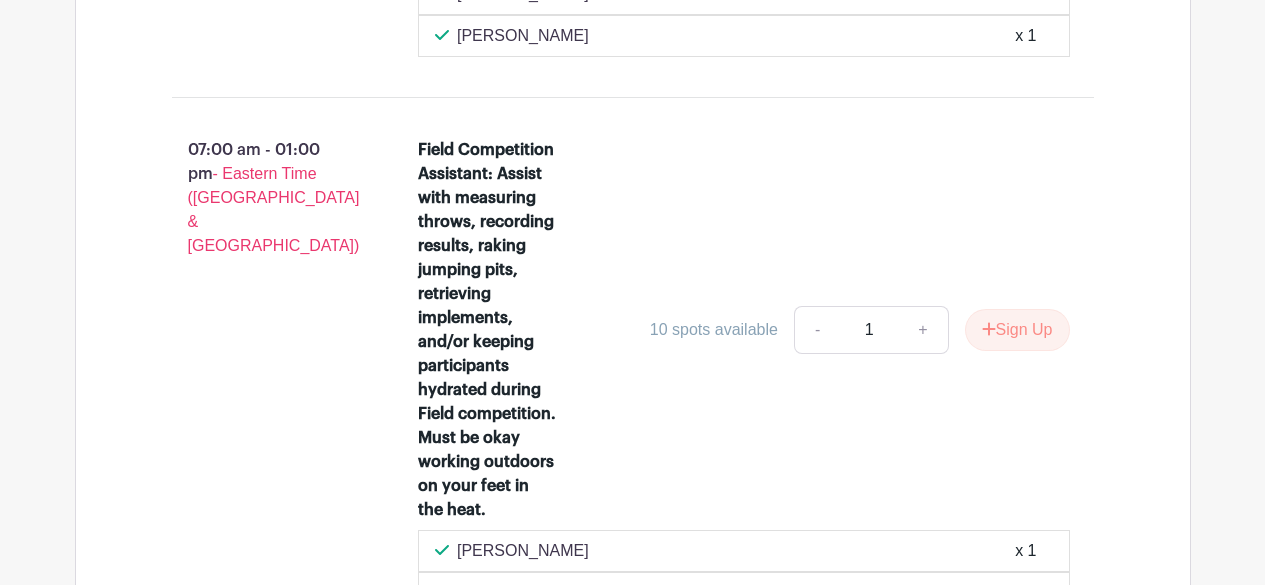 scroll, scrollTop: 2600, scrollLeft: 0, axis: vertical 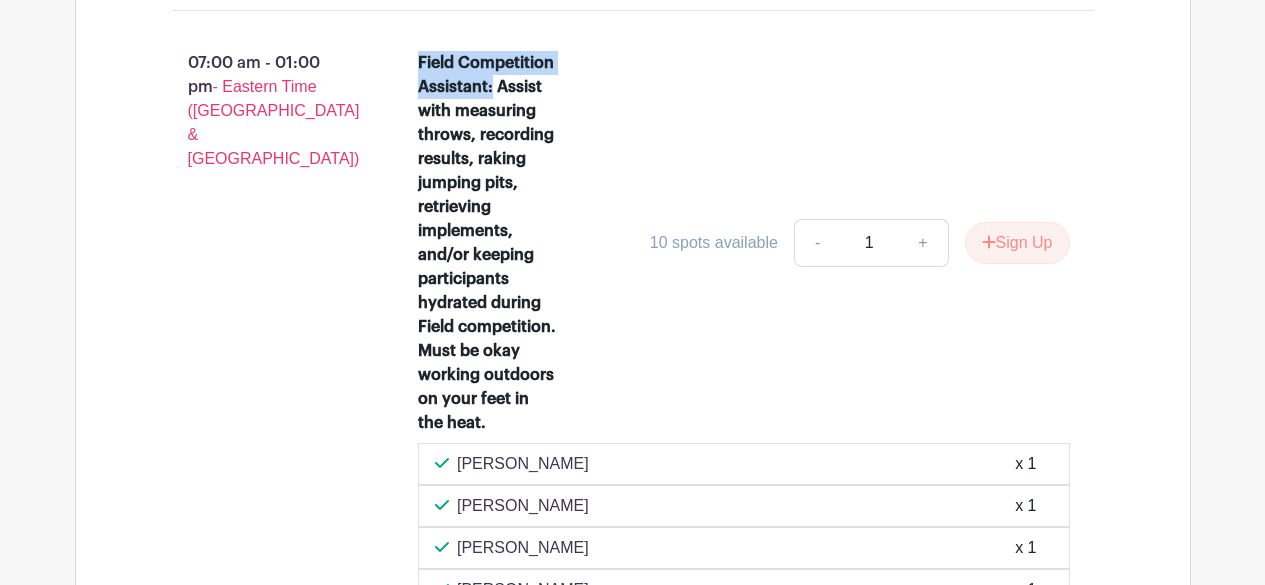 drag, startPoint x: 420, startPoint y: 94, endPoint x: 493, endPoint y: 112, distance: 75.18643 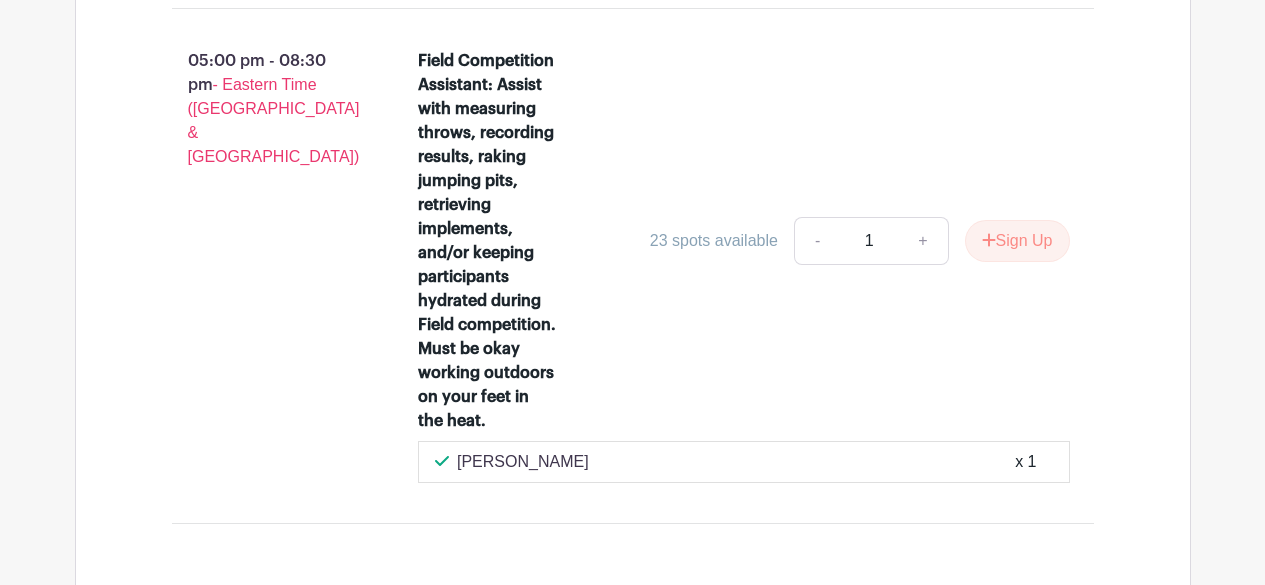 scroll, scrollTop: 3800, scrollLeft: 0, axis: vertical 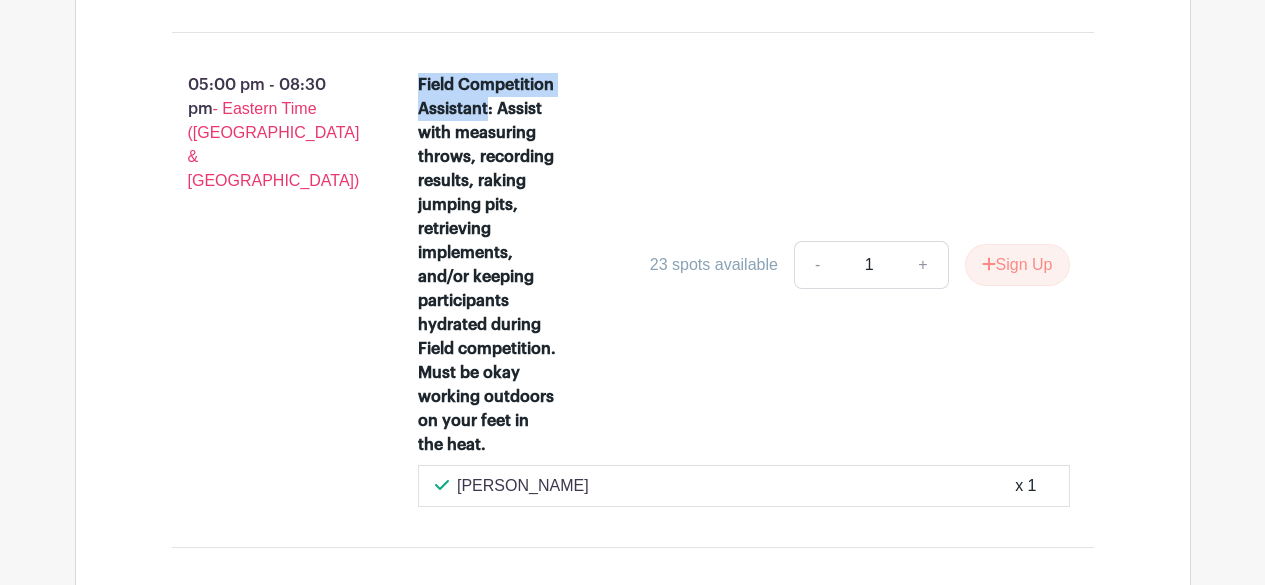 drag, startPoint x: 417, startPoint y: 114, endPoint x: 489, endPoint y: 139, distance: 76.2168 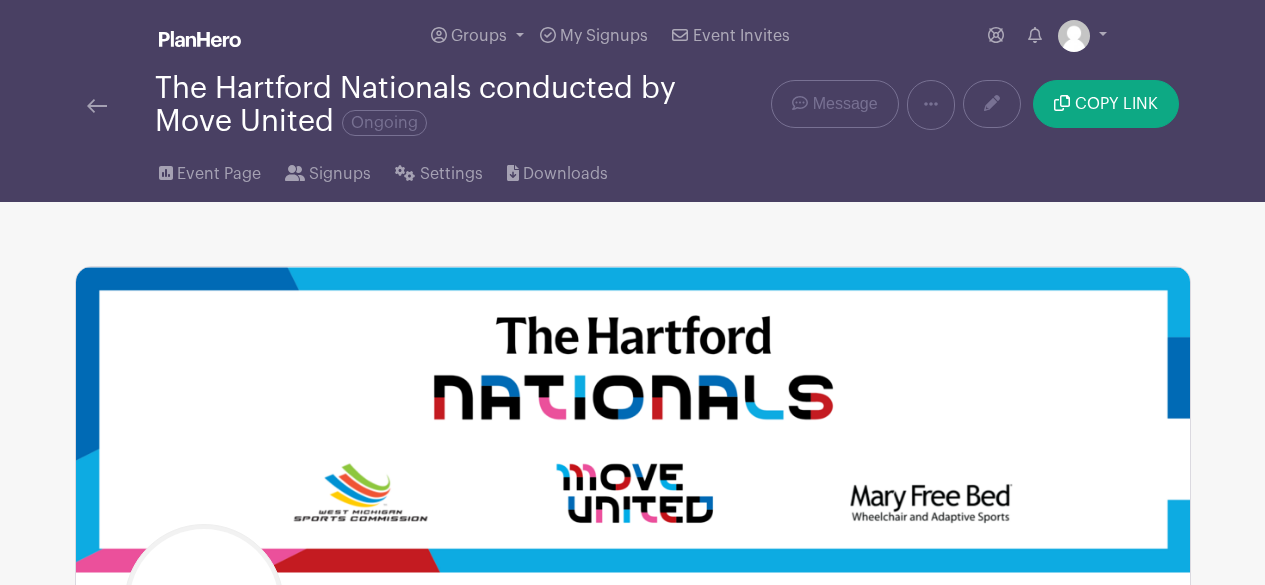 scroll, scrollTop: 0, scrollLeft: 0, axis: both 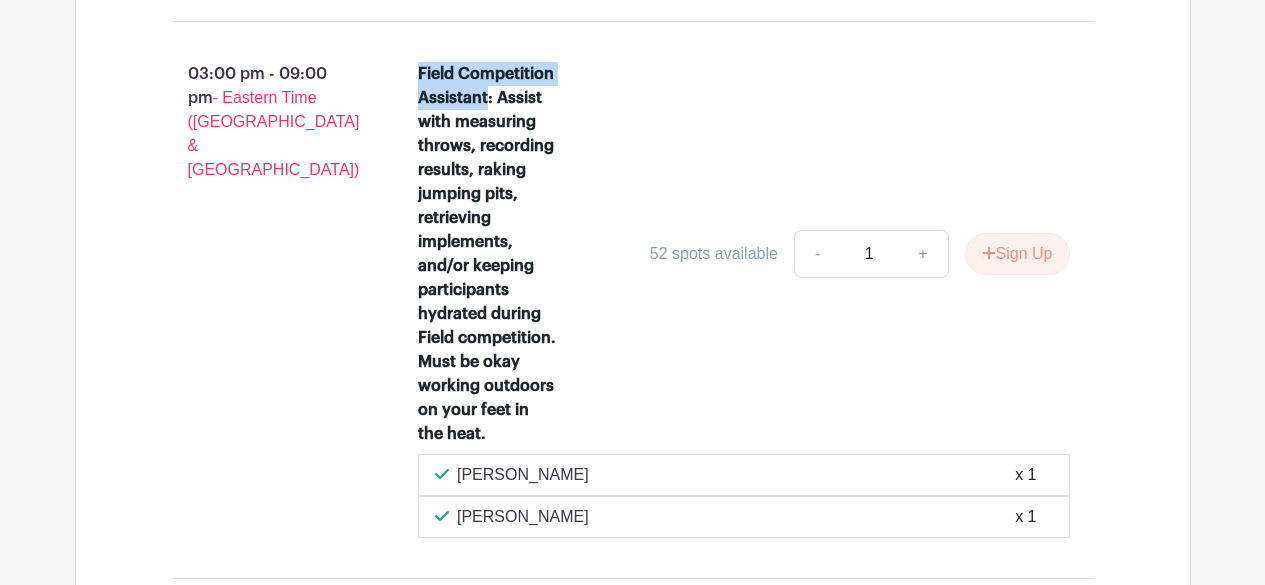 drag, startPoint x: 419, startPoint y: 77, endPoint x: 485, endPoint y: 97, distance: 68.96376 